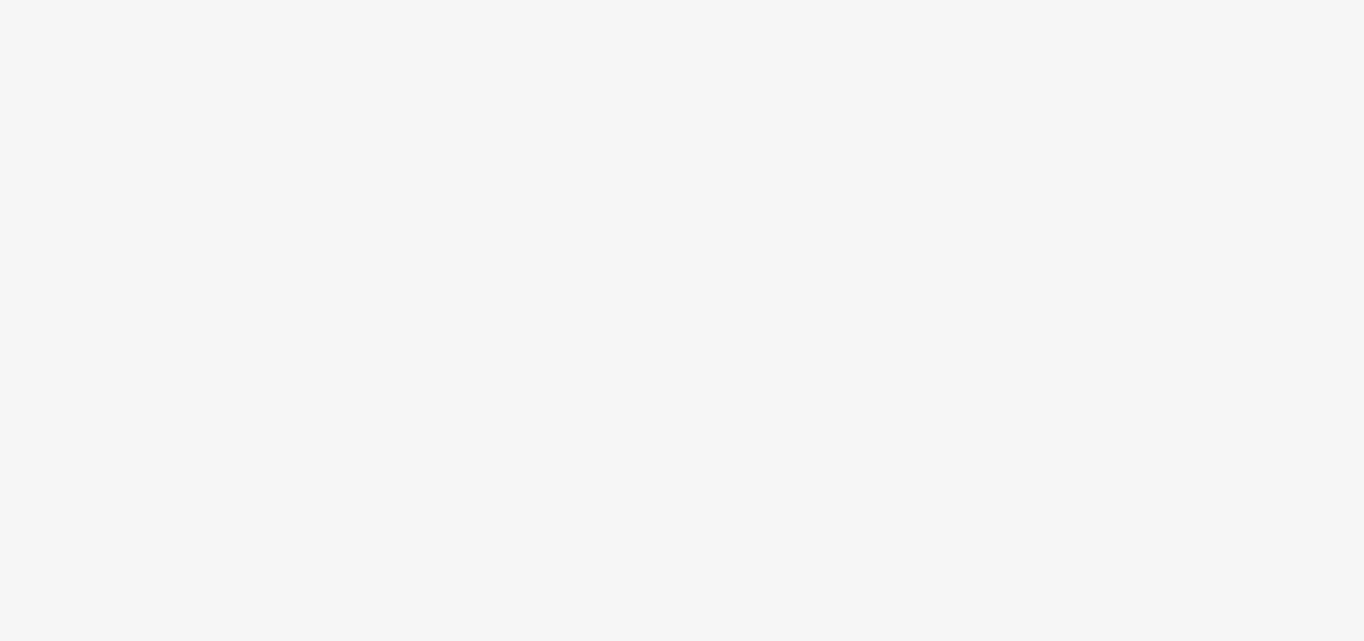 scroll, scrollTop: 0, scrollLeft: 0, axis: both 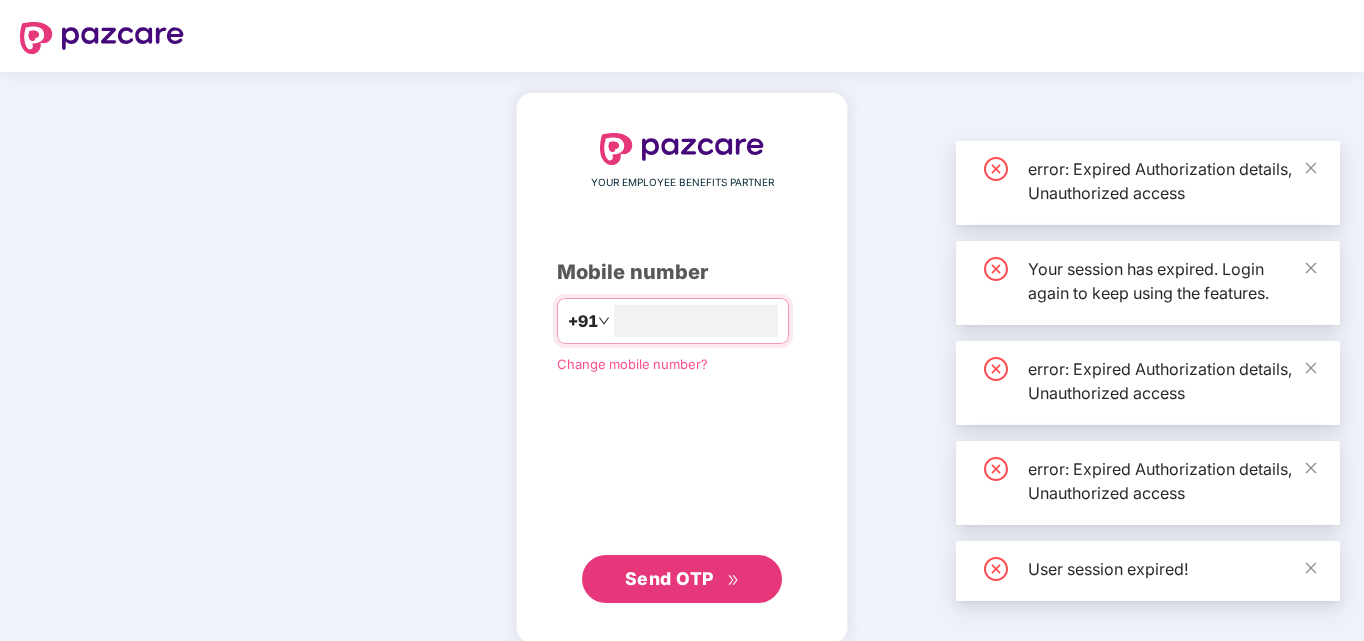 type on "*****" 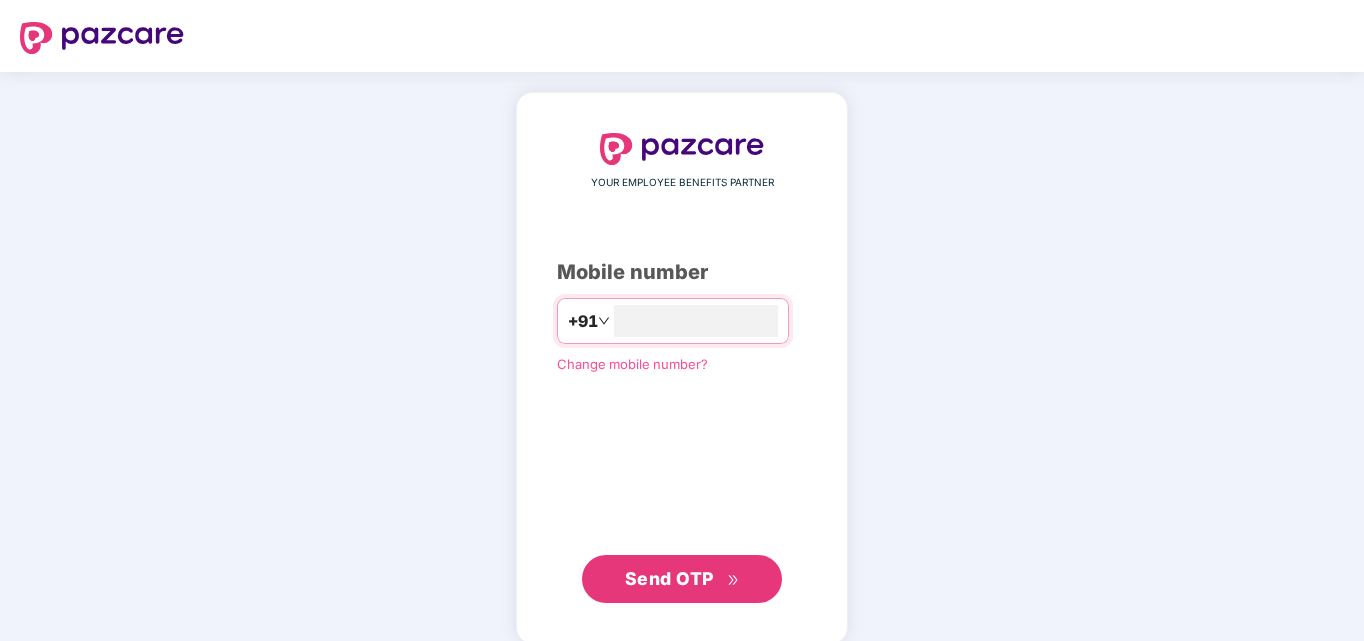scroll, scrollTop: 0, scrollLeft: 0, axis: both 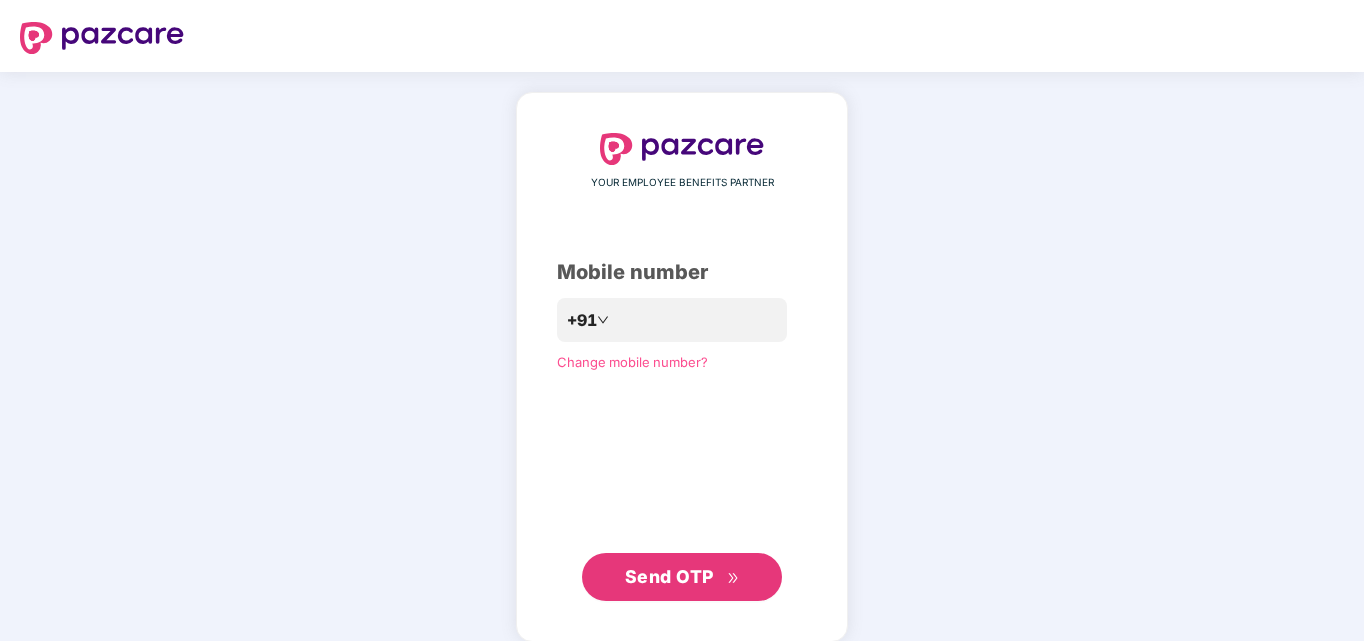 click on "Send OTP" at bounding box center [669, 576] 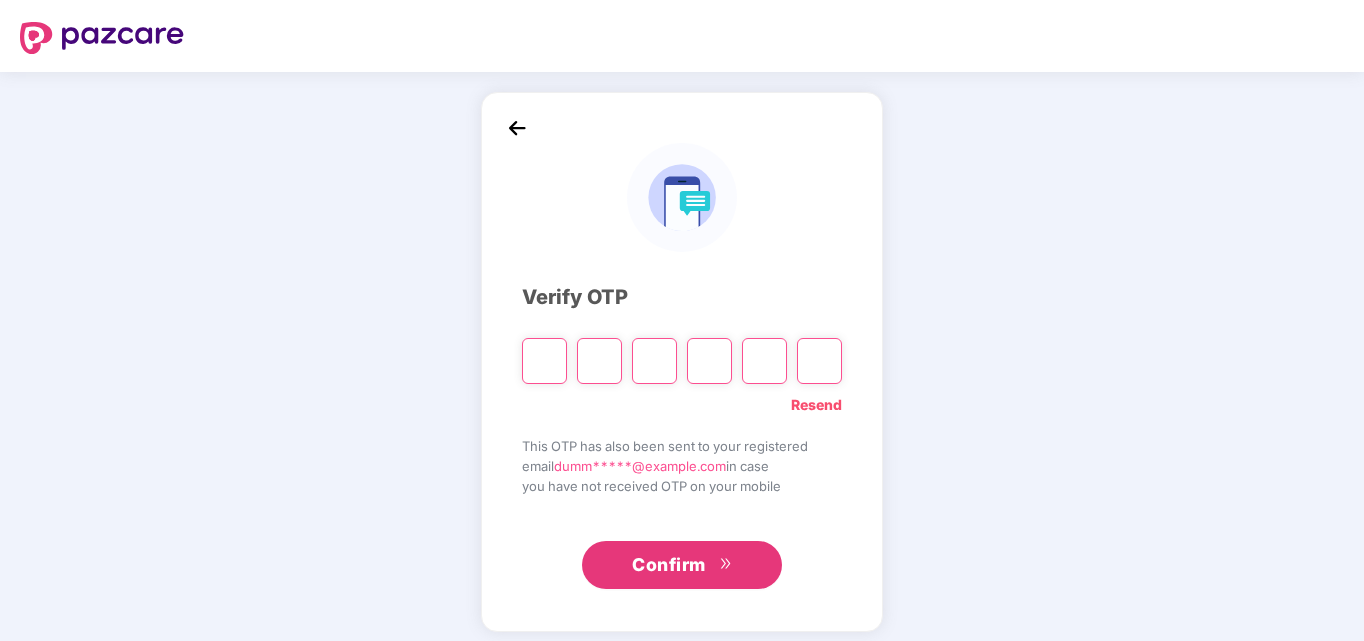 type on "*" 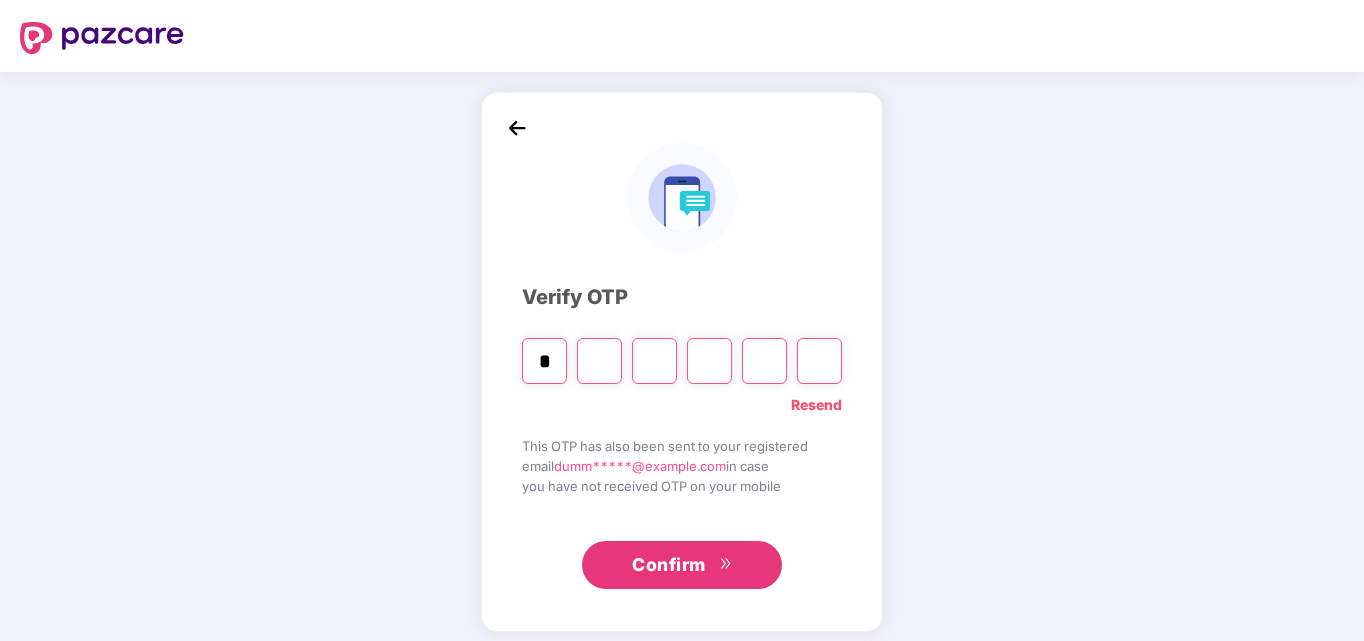 type on "*" 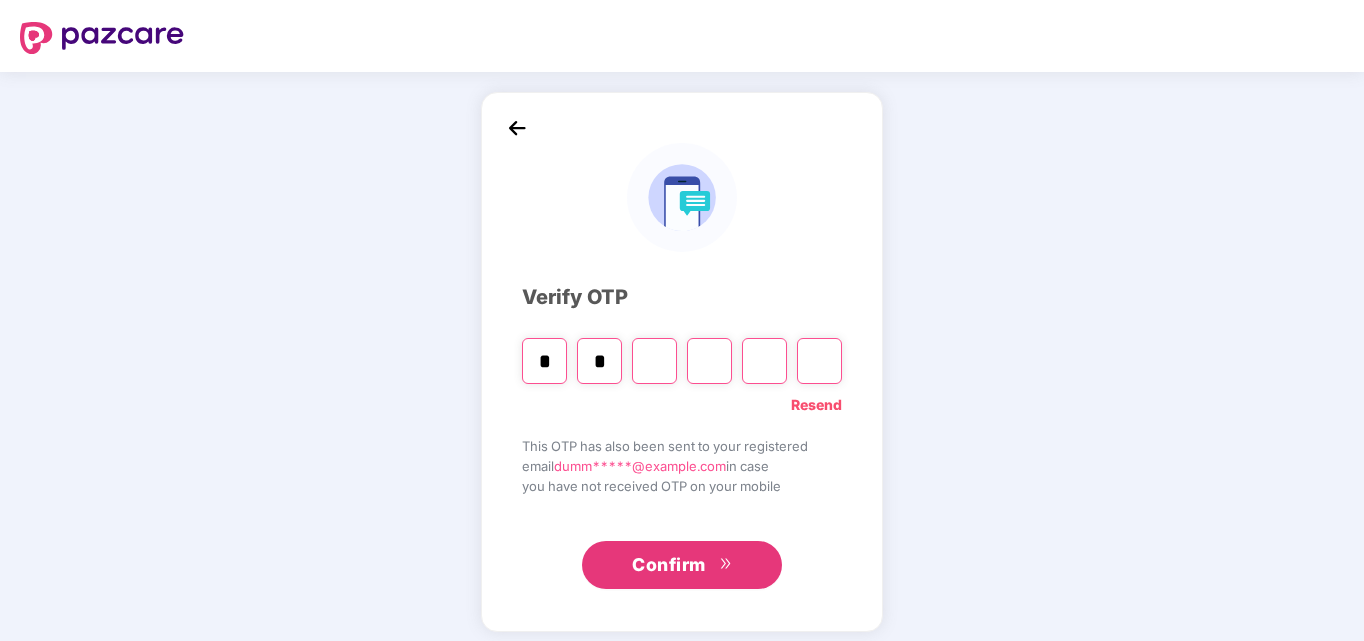 type on "*" 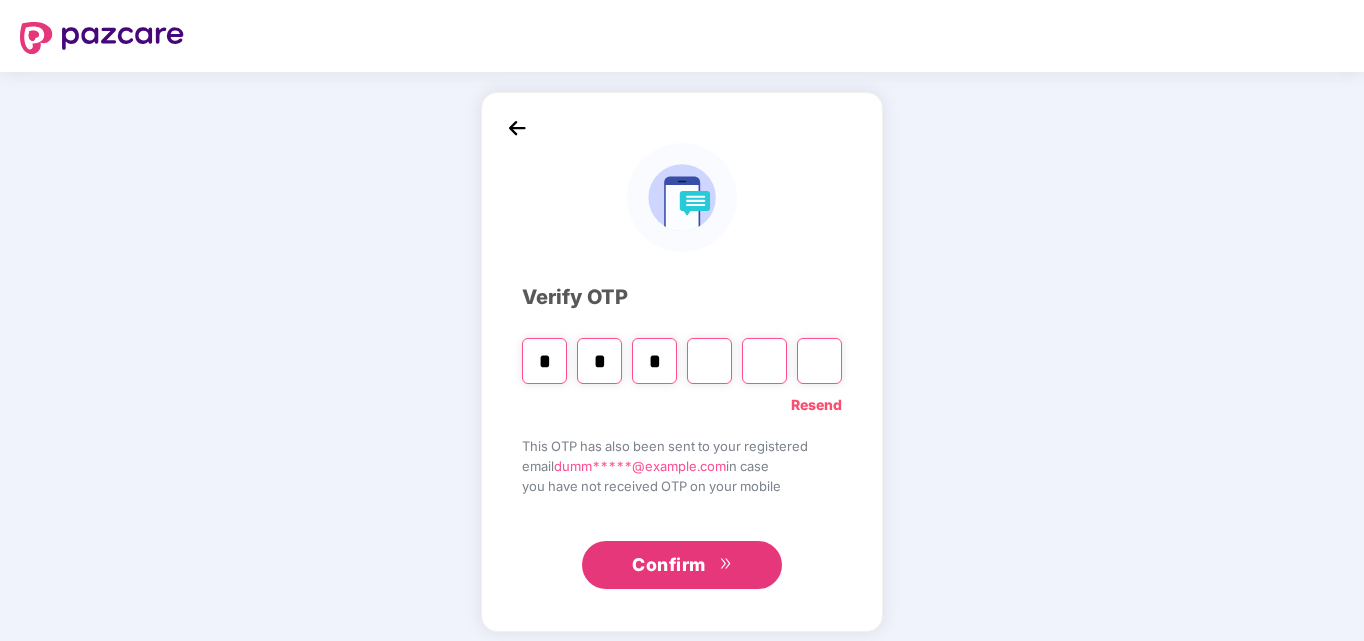 type on "*" 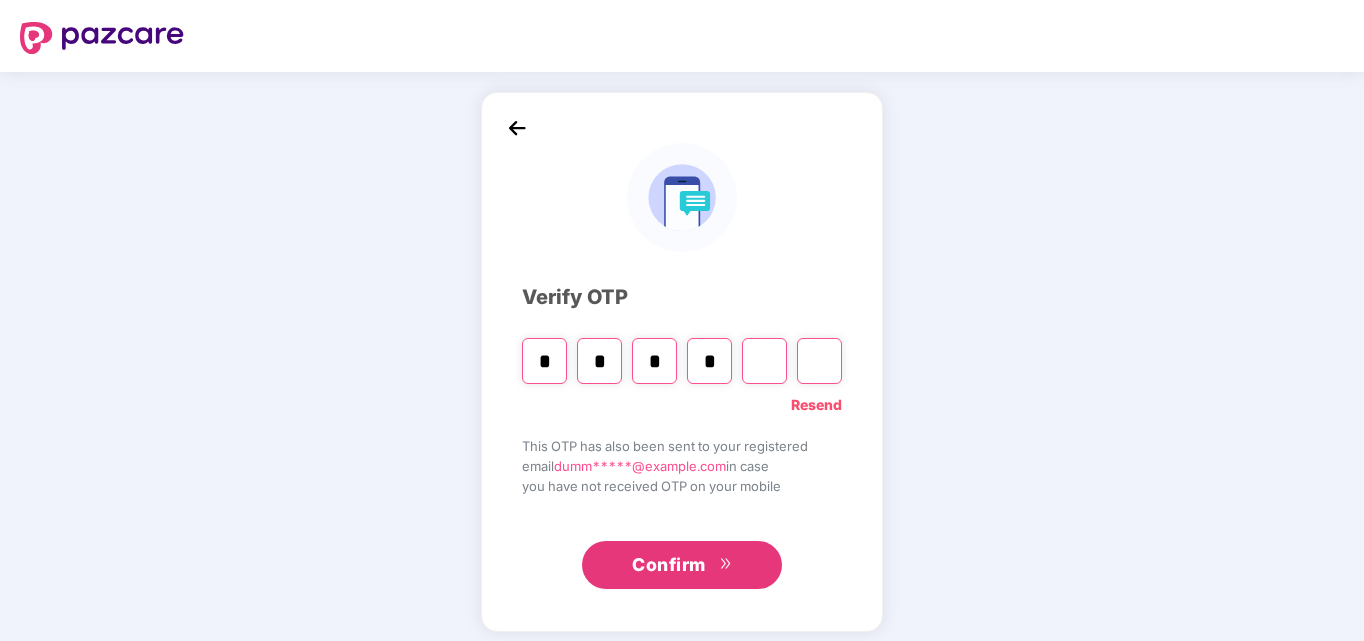 type on "*" 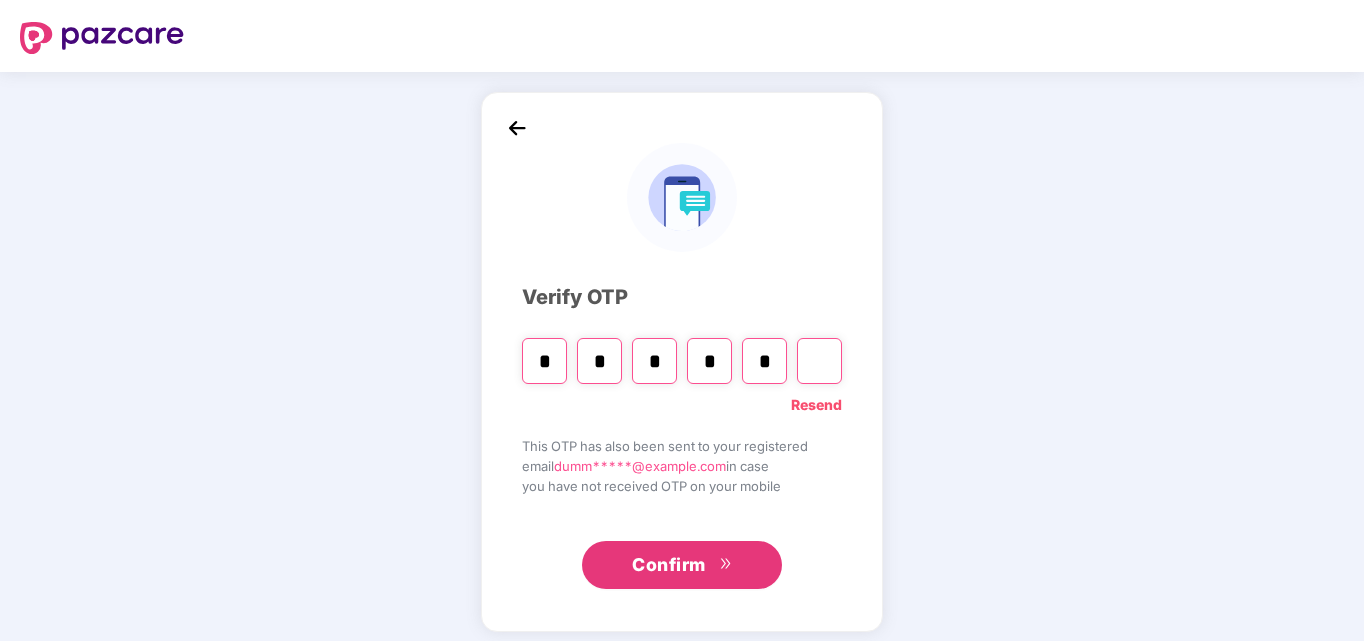 type on "*" 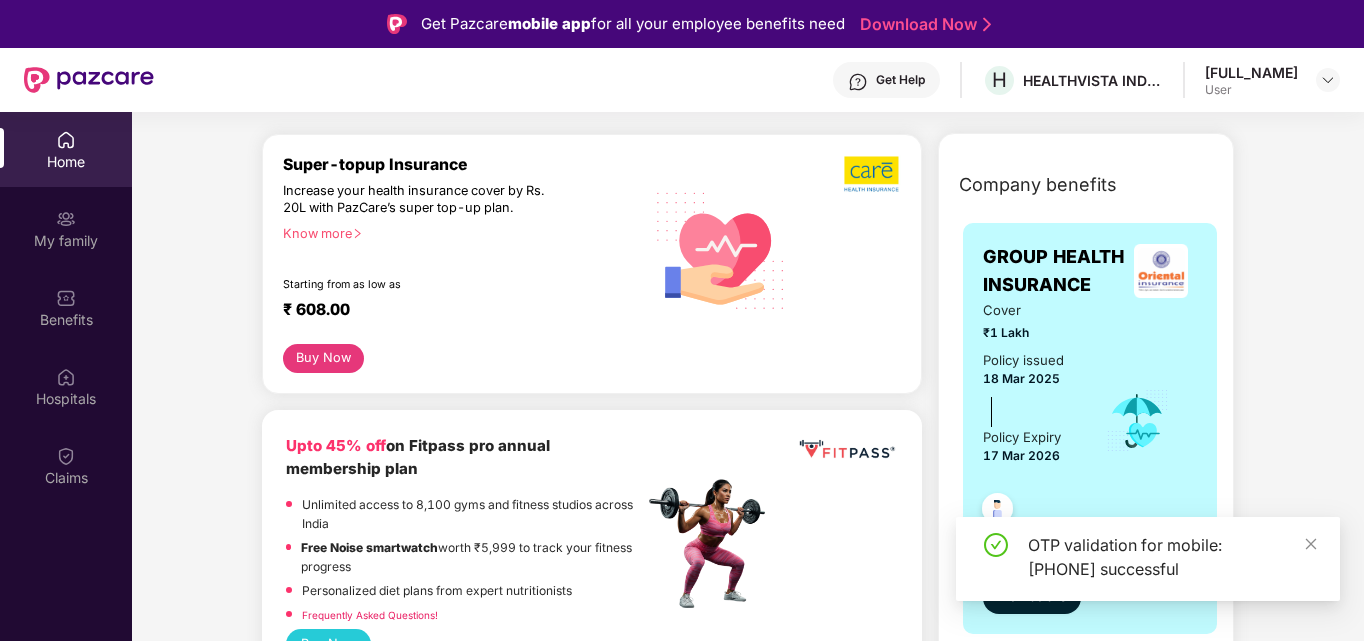 scroll, scrollTop: 0, scrollLeft: 0, axis: both 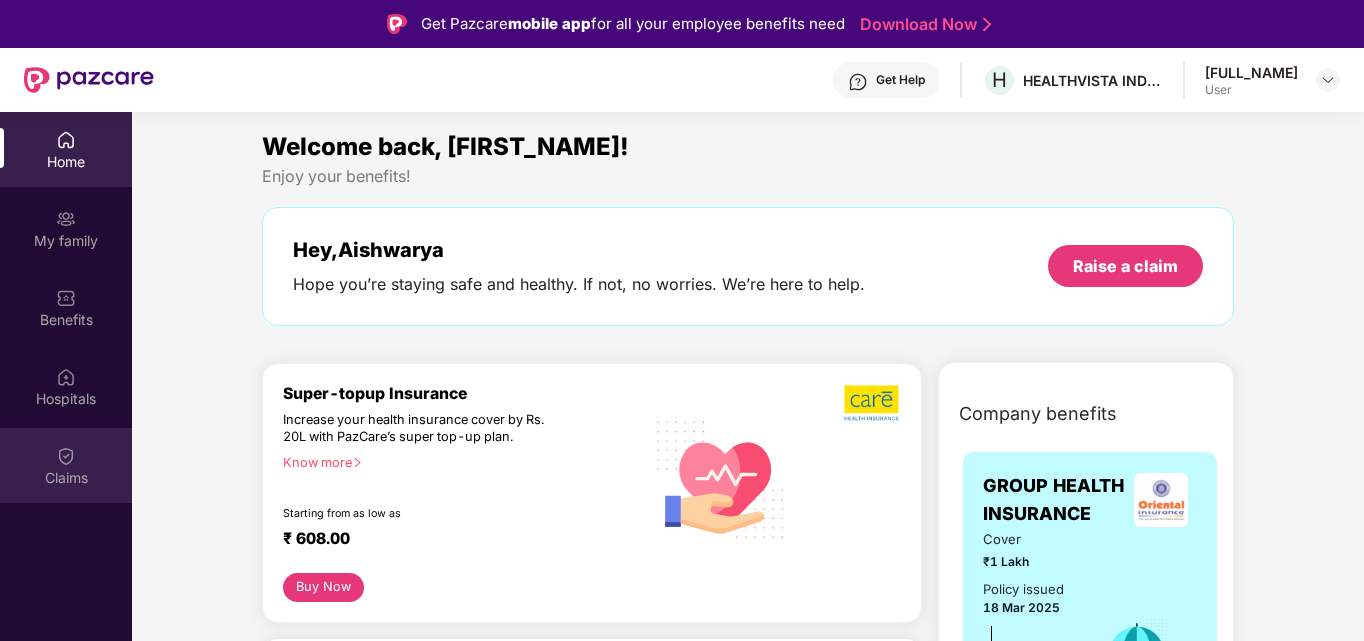 click on "Claims" at bounding box center (66, 465) 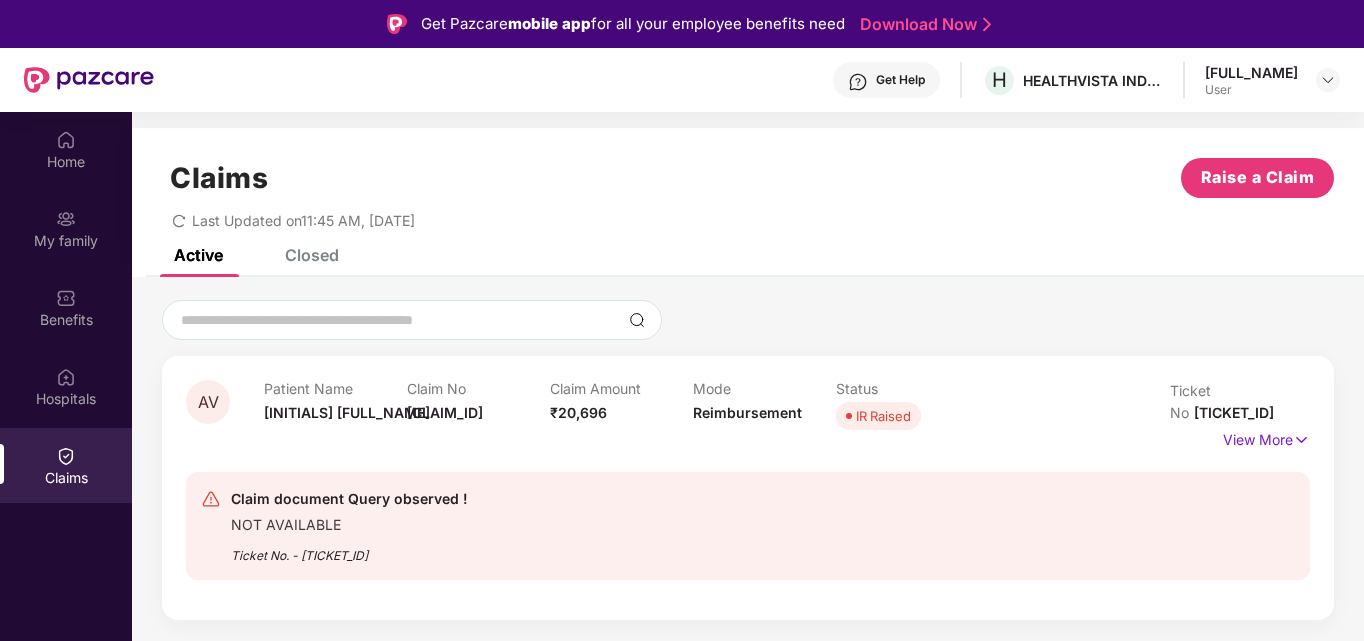 scroll, scrollTop: 76, scrollLeft: 0, axis: vertical 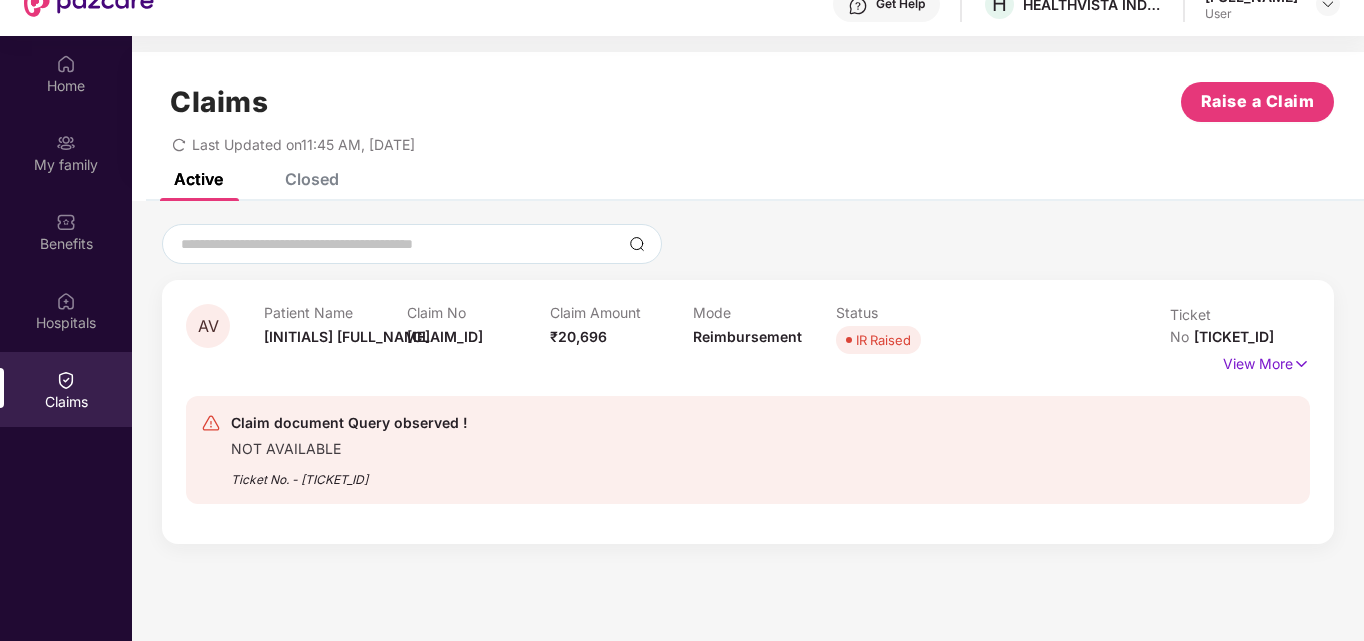 click on "Claim document Query observed !" at bounding box center [349, 423] 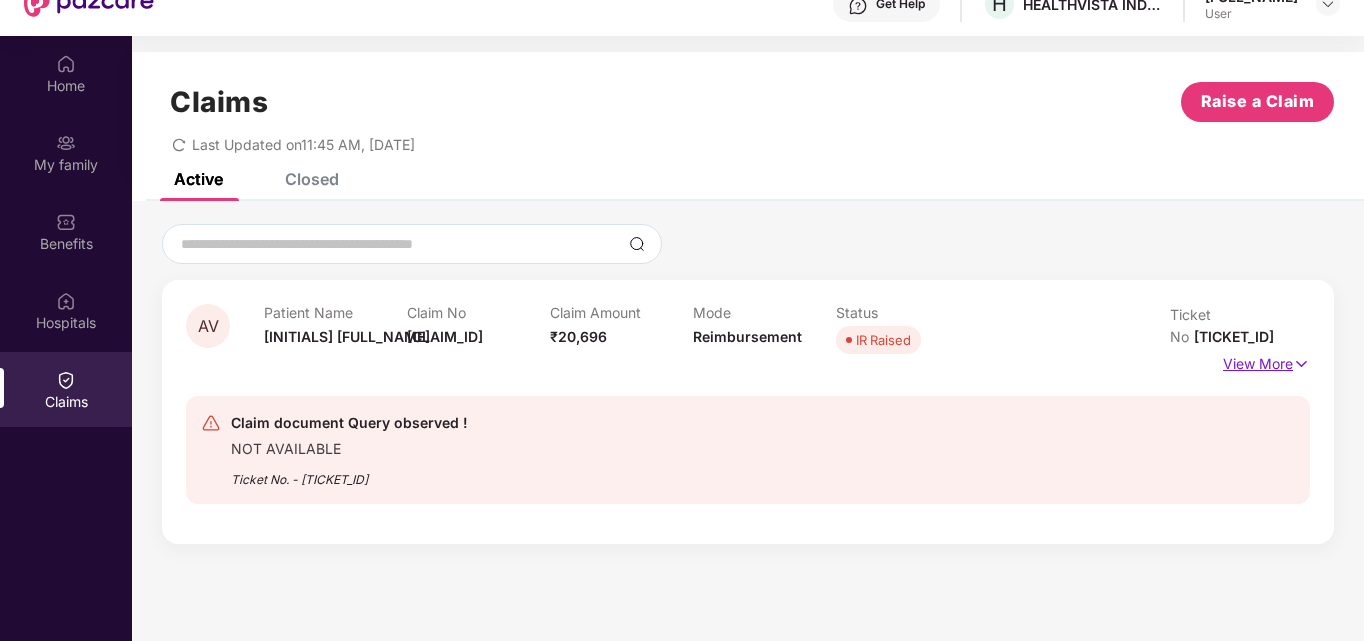 click on "View More" at bounding box center [1266, 361] 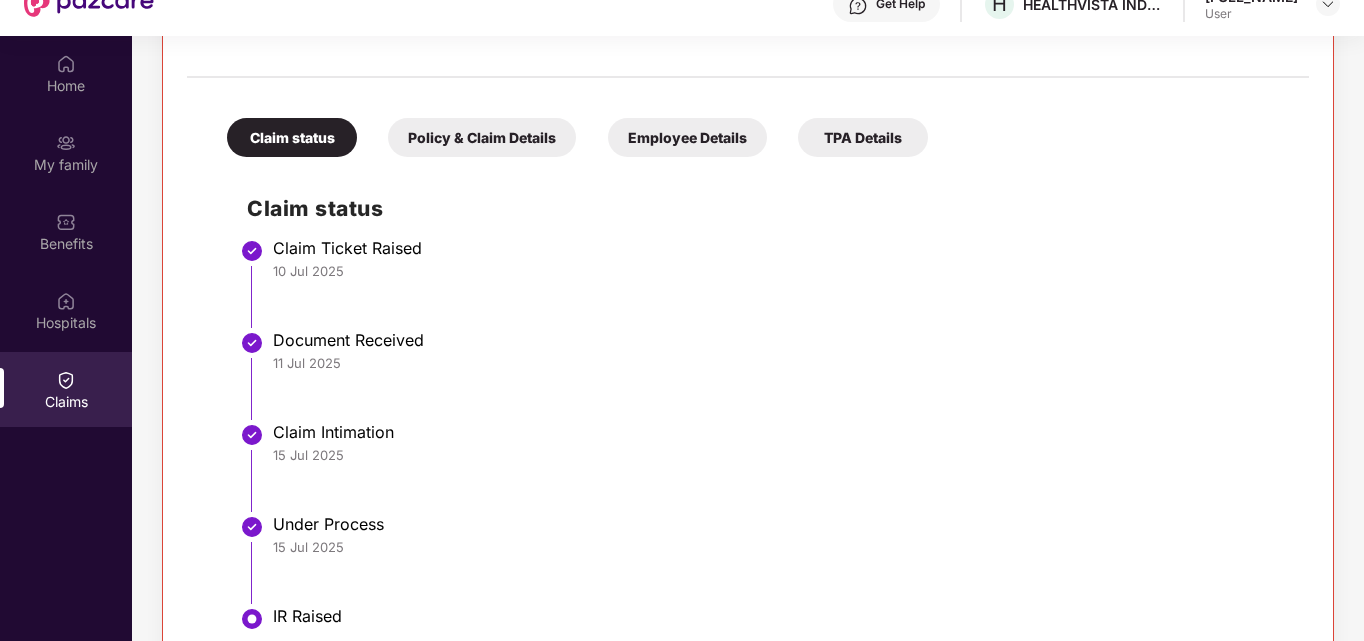 scroll, scrollTop: 547, scrollLeft: 0, axis: vertical 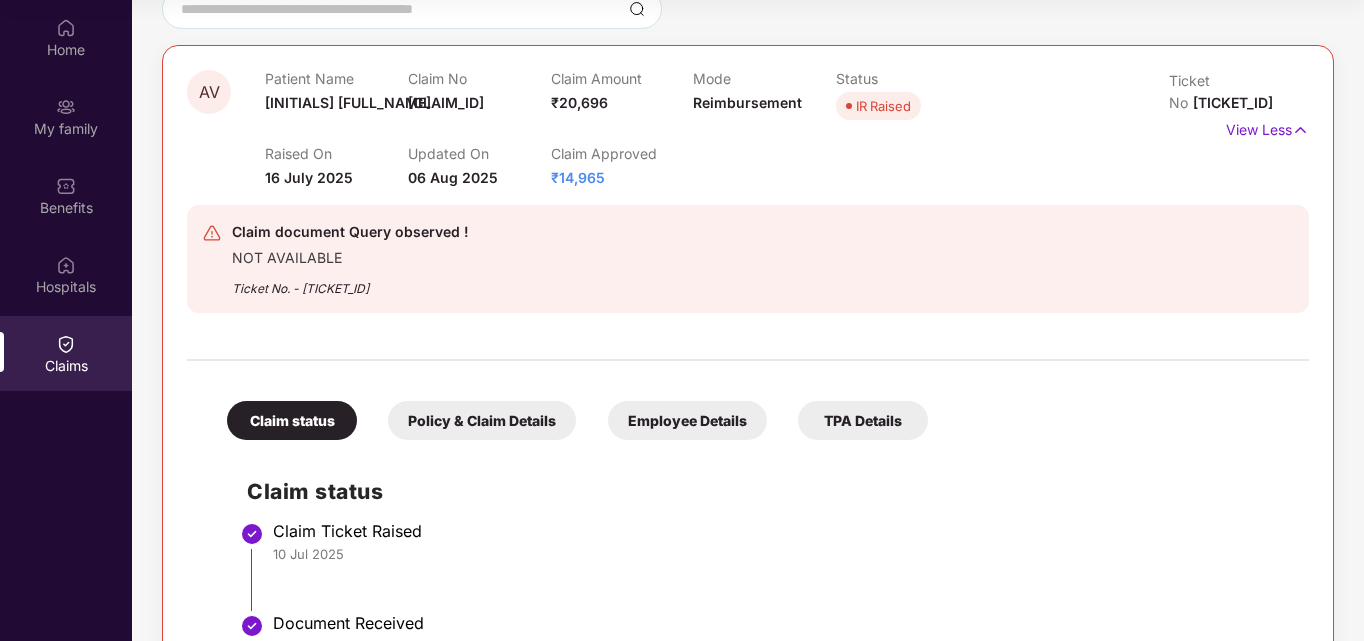 click on "NOT AVAILABLE" at bounding box center [350, 255] 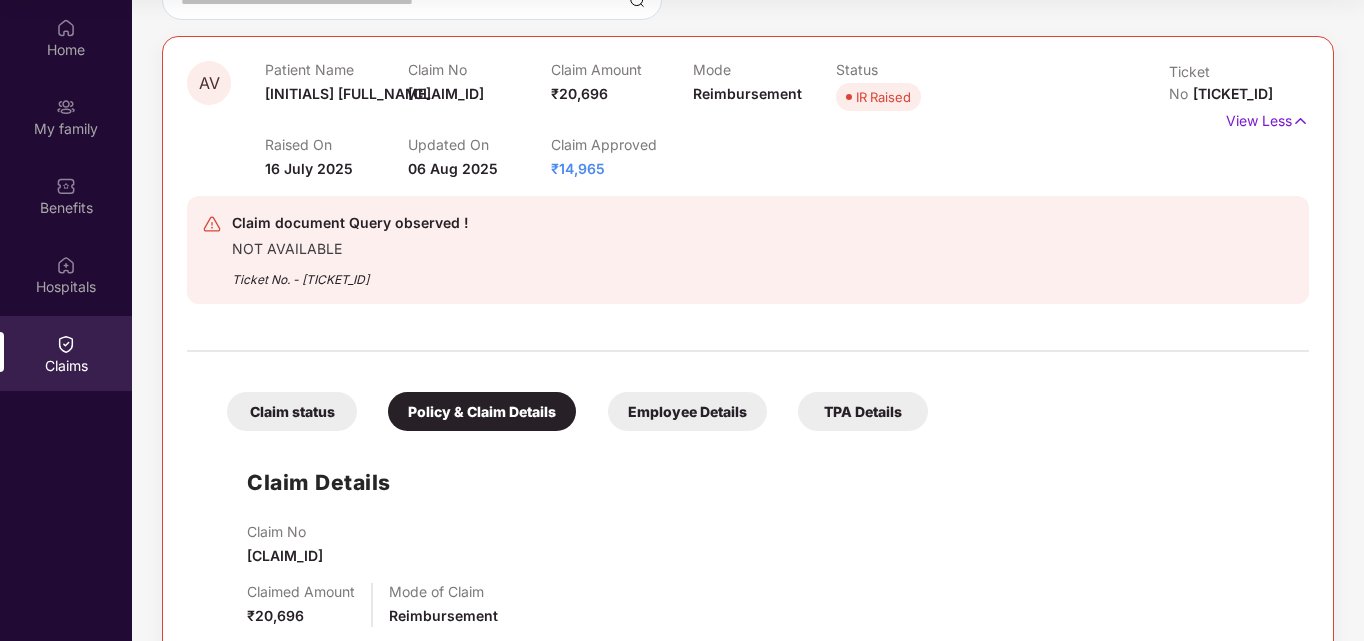 scroll, scrollTop: 156, scrollLeft: 0, axis: vertical 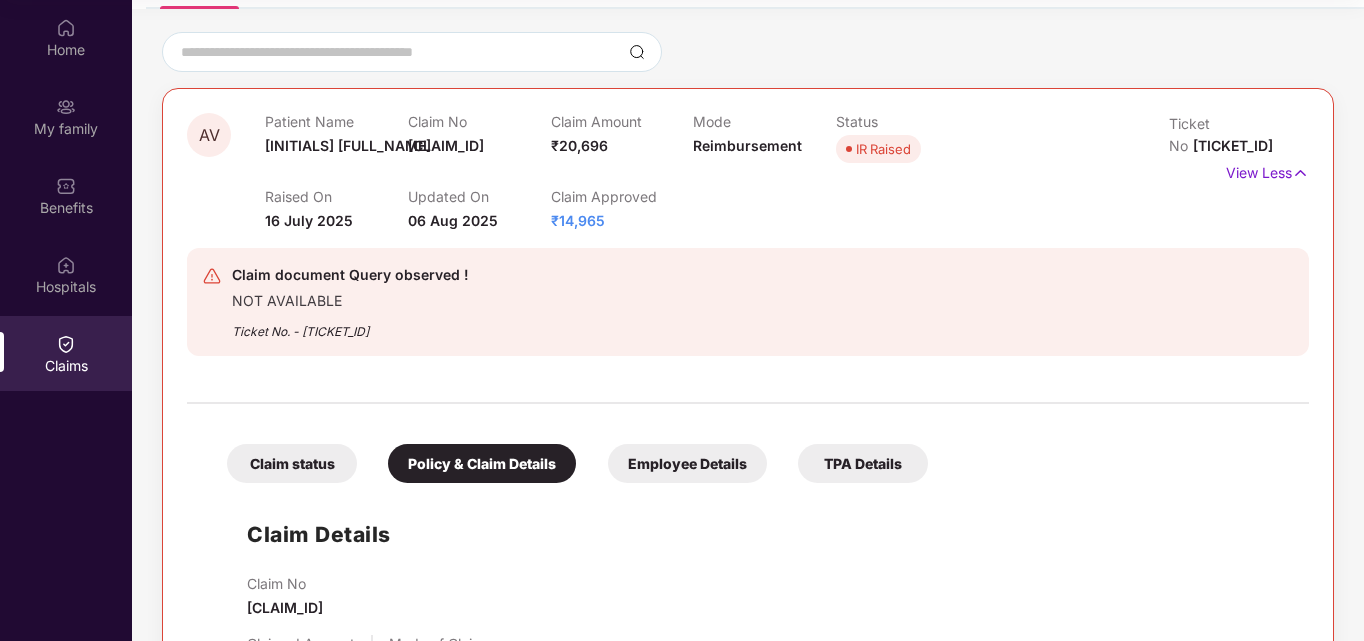 click on "Claim status" at bounding box center [292, 463] 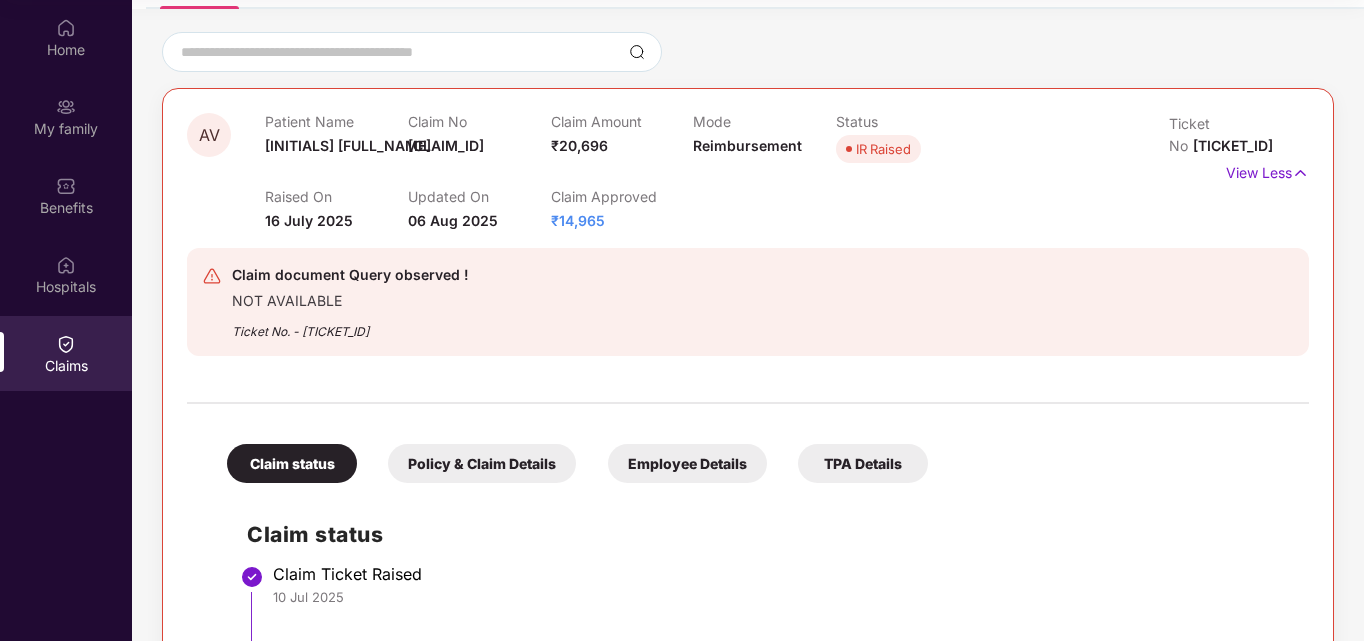 click on "Claim status" at bounding box center [292, 463] 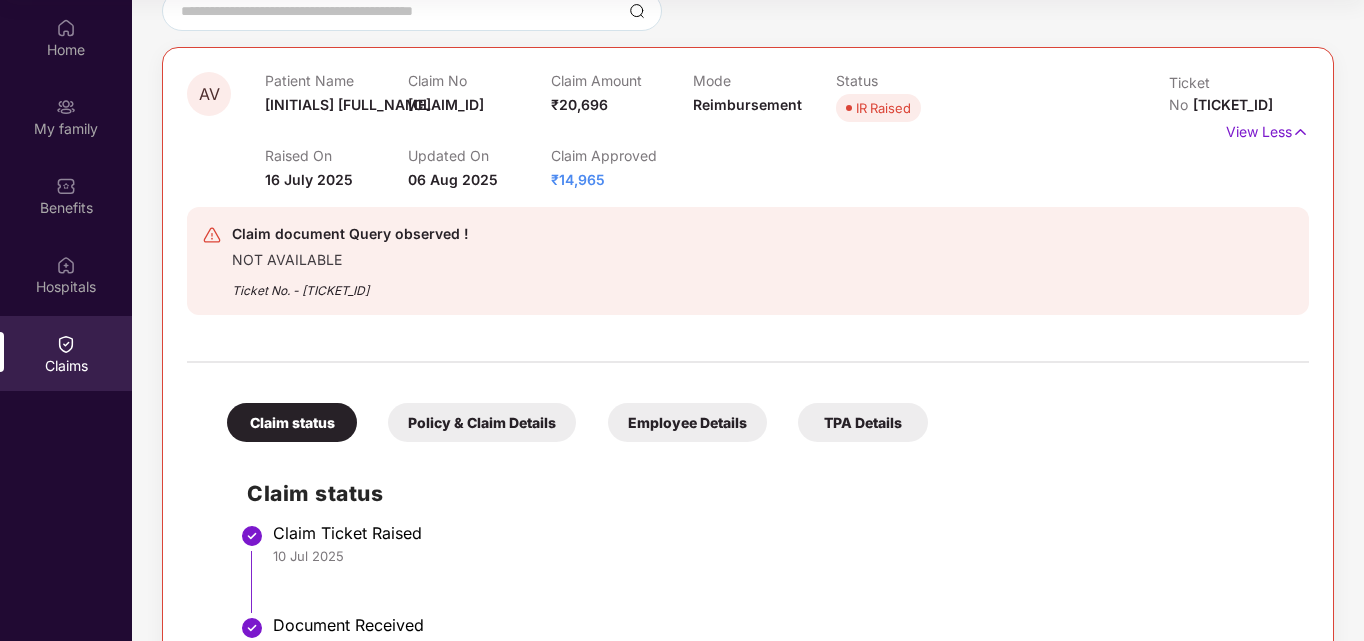 scroll, scrollTop: 196, scrollLeft: 0, axis: vertical 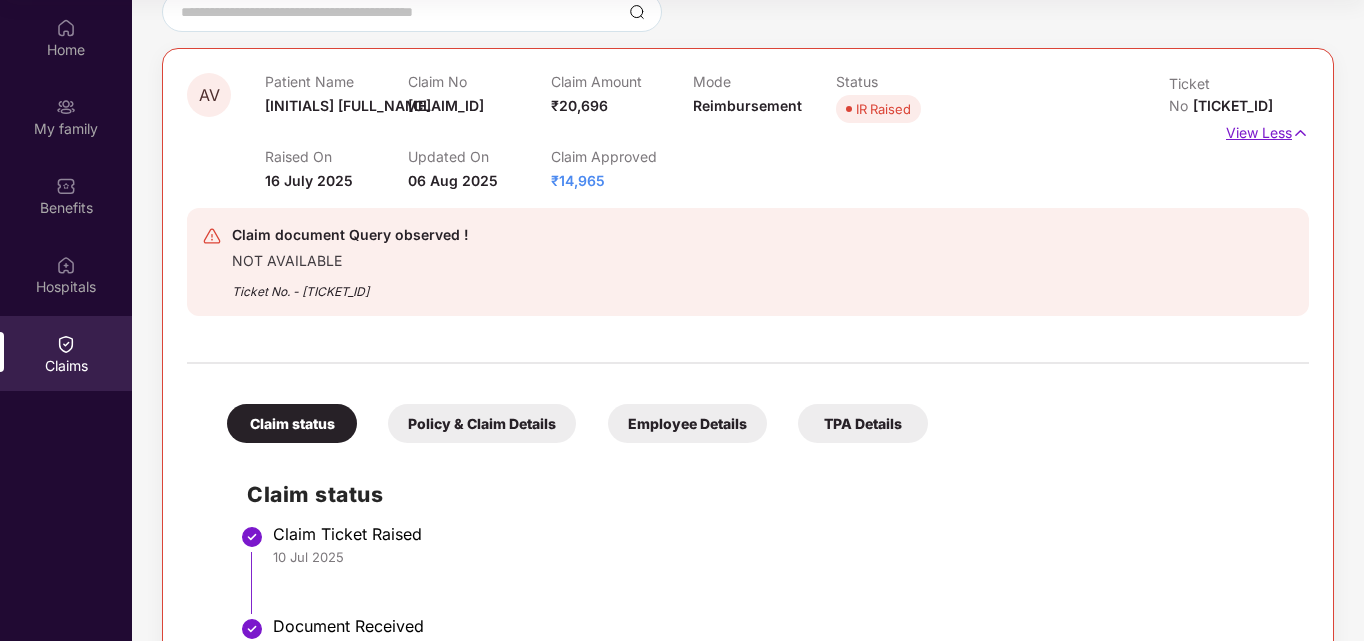 click on "View Less" at bounding box center (1267, 130) 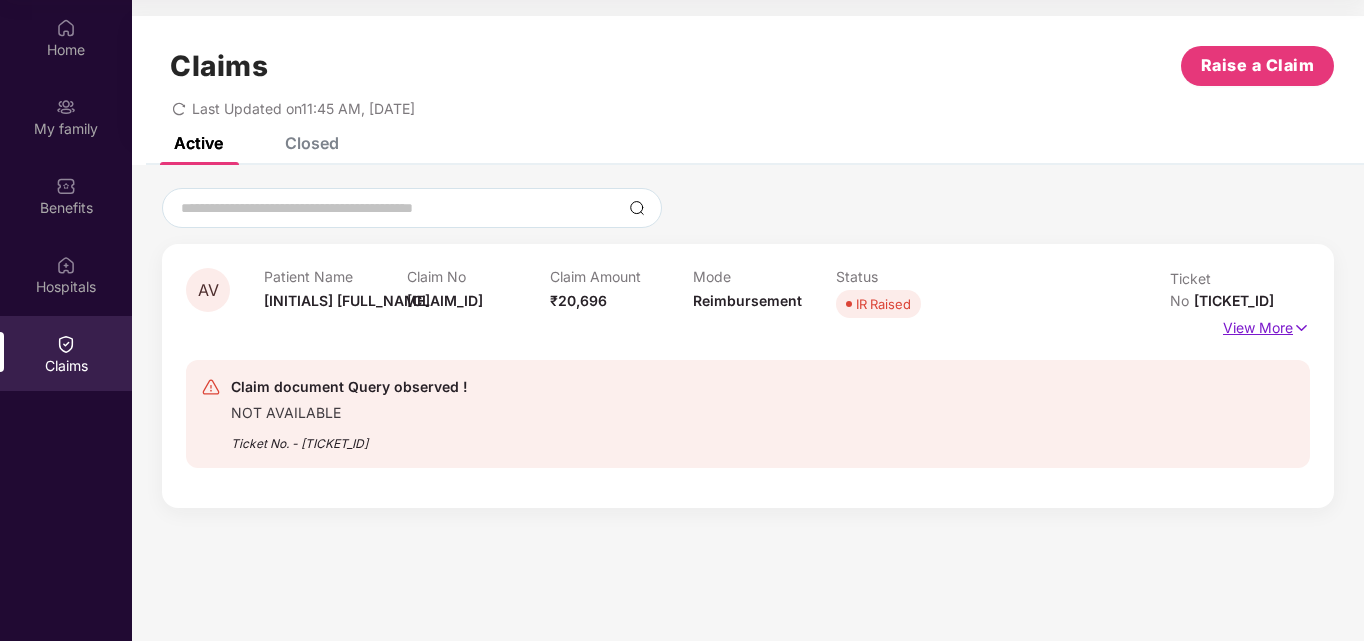click on "View More" at bounding box center (1266, 325) 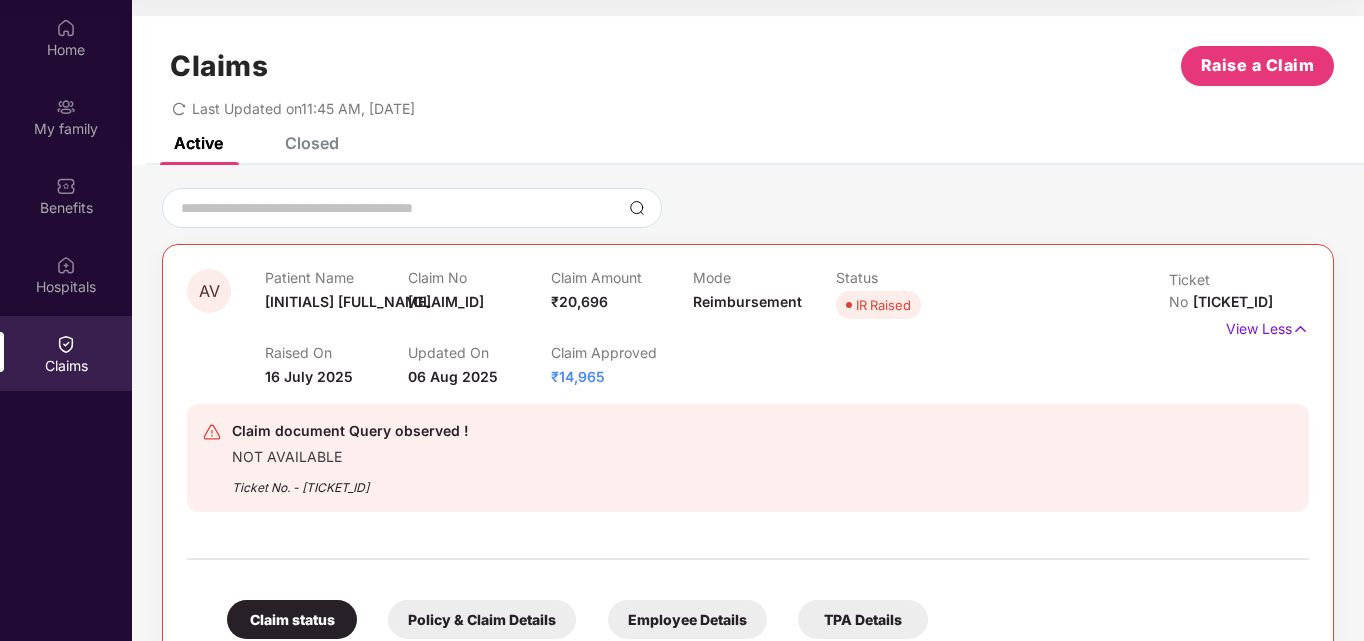 click on "Closed" at bounding box center [312, 143] 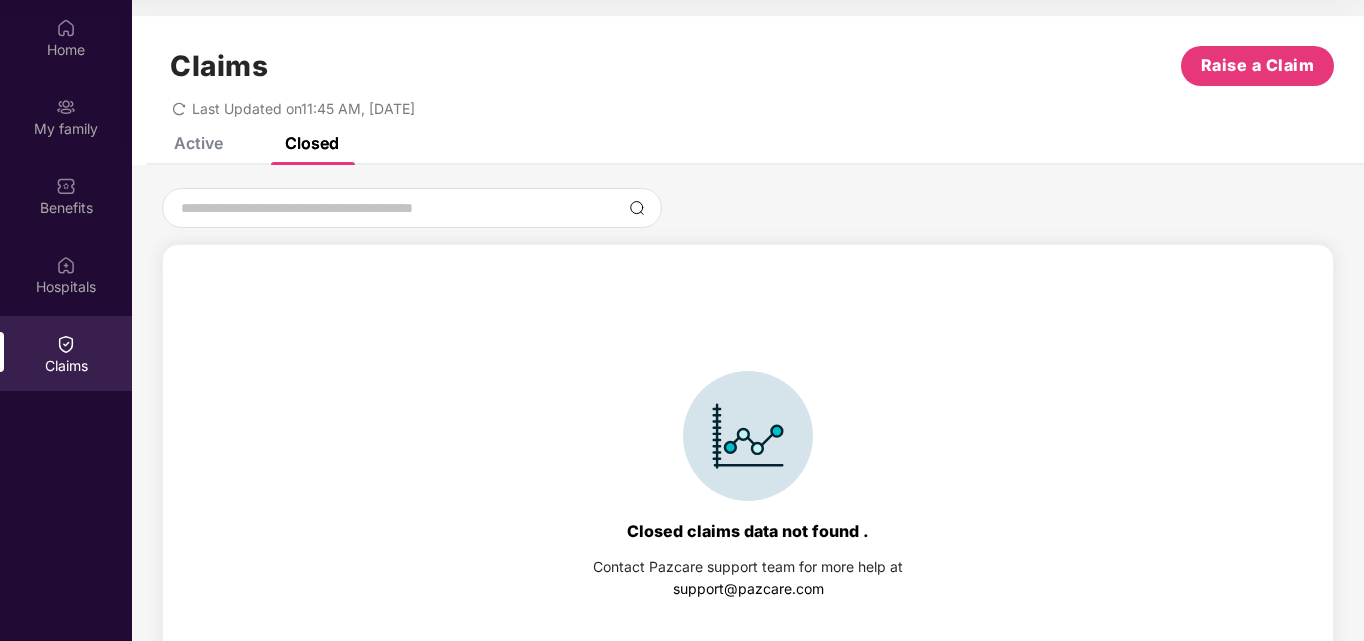 click on "Claims Raise a Claim Last Updated on  11:45 AM, 06 Aug 2025" at bounding box center (748, 76) 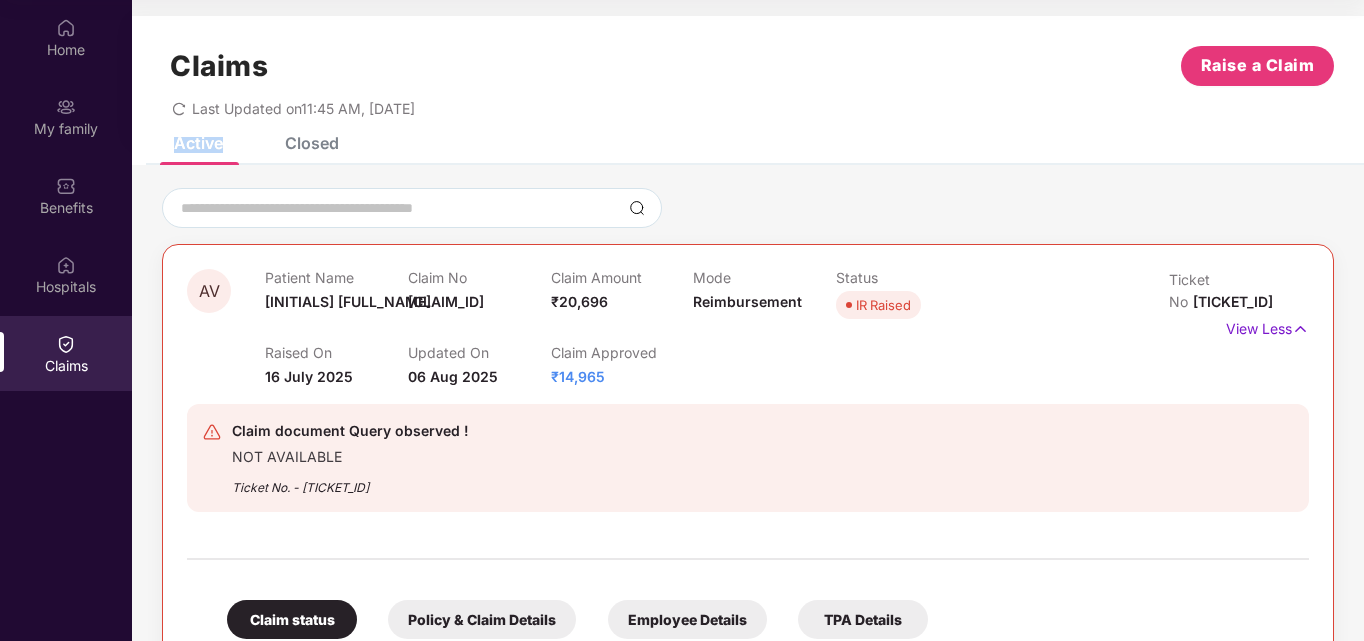 click on "Active" at bounding box center (198, 143) 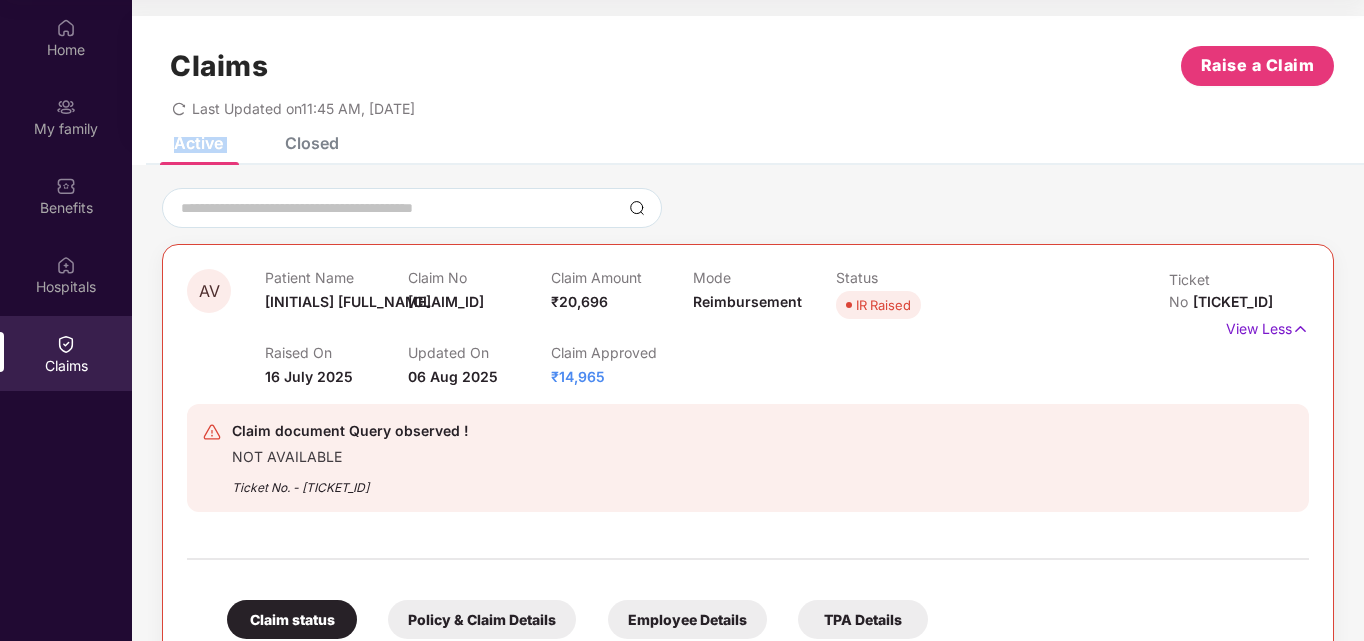 click on "Active" at bounding box center (198, 143) 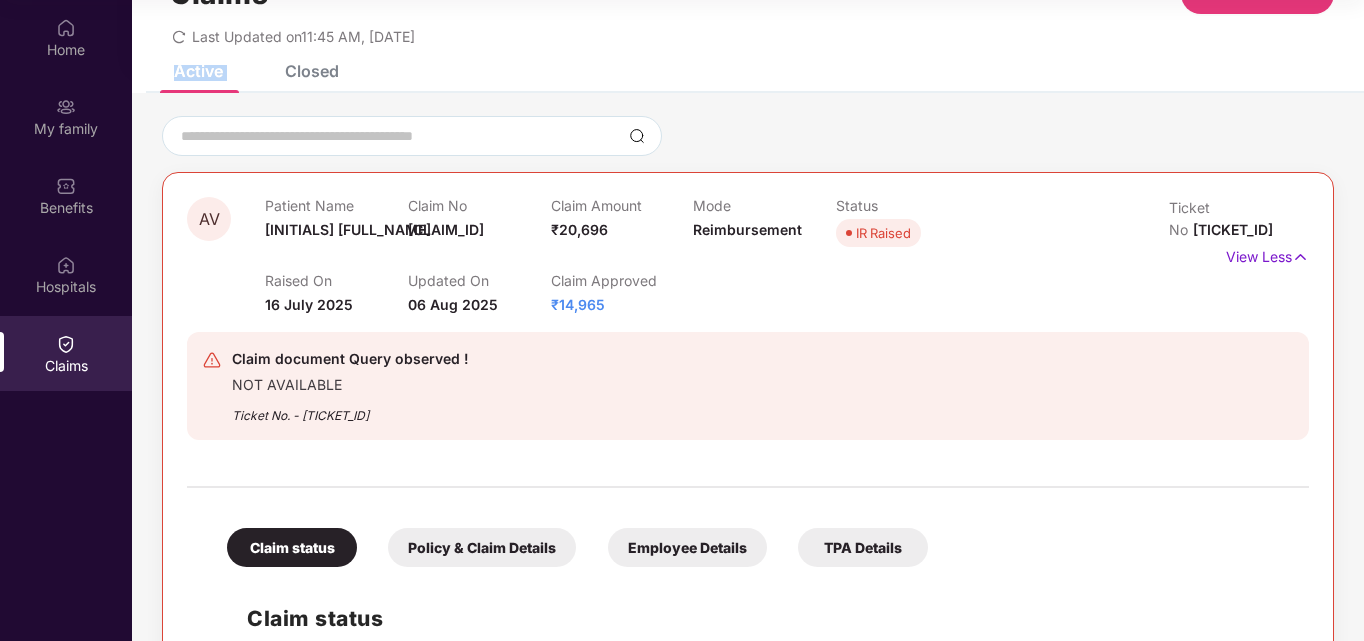 scroll, scrollTop: 0, scrollLeft: 0, axis: both 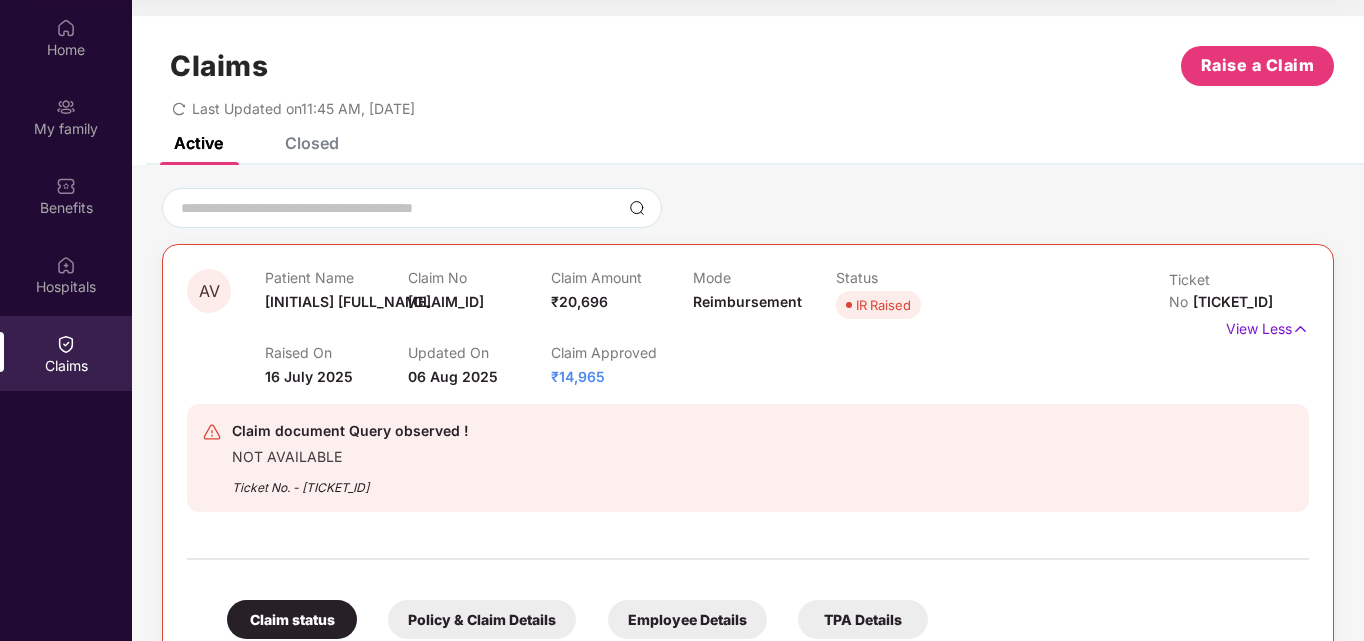 click on "06 Aug 2025" at bounding box center (453, 376) 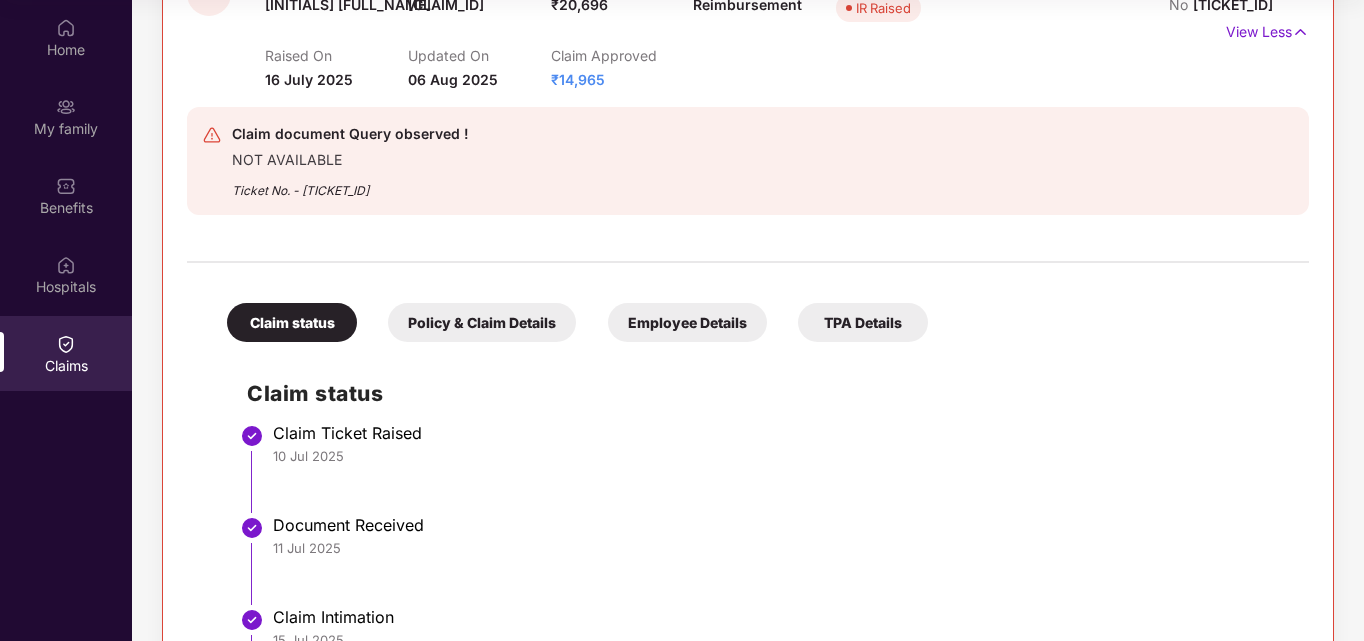 scroll, scrollTop: 270, scrollLeft: 0, axis: vertical 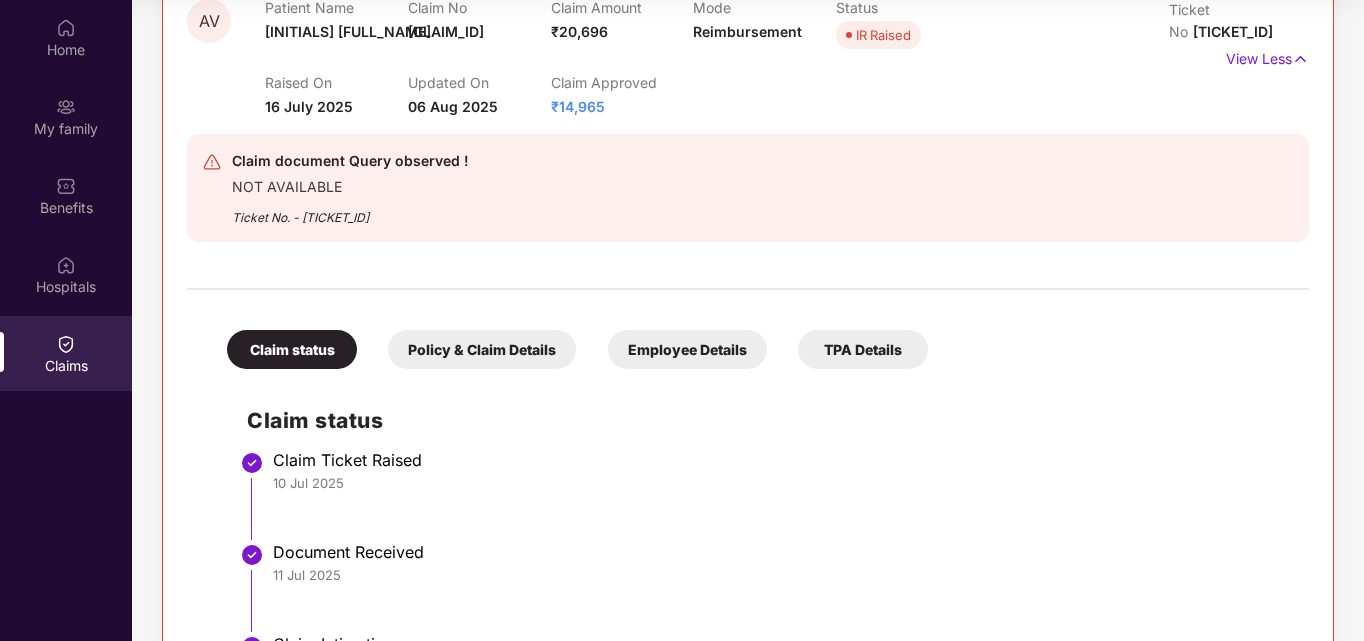 click on "Policy & Claim Details" at bounding box center [482, 349] 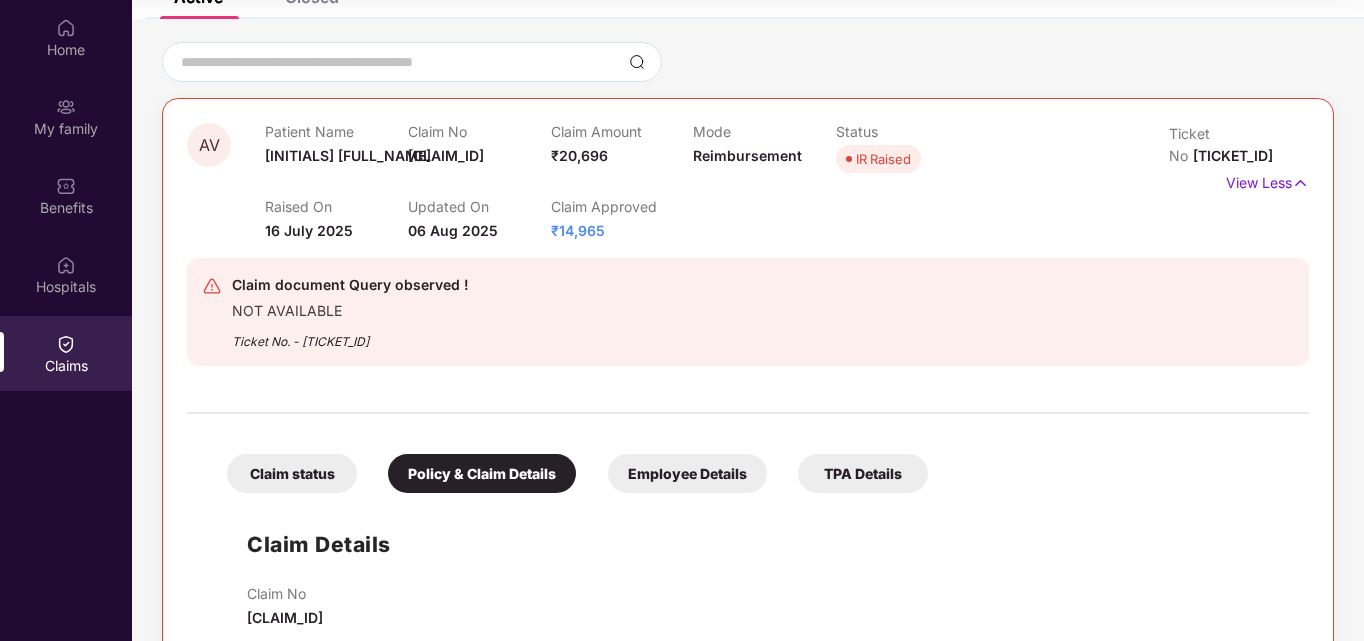 scroll, scrollTop: 37, scrollLeft: 0, axis: vertical 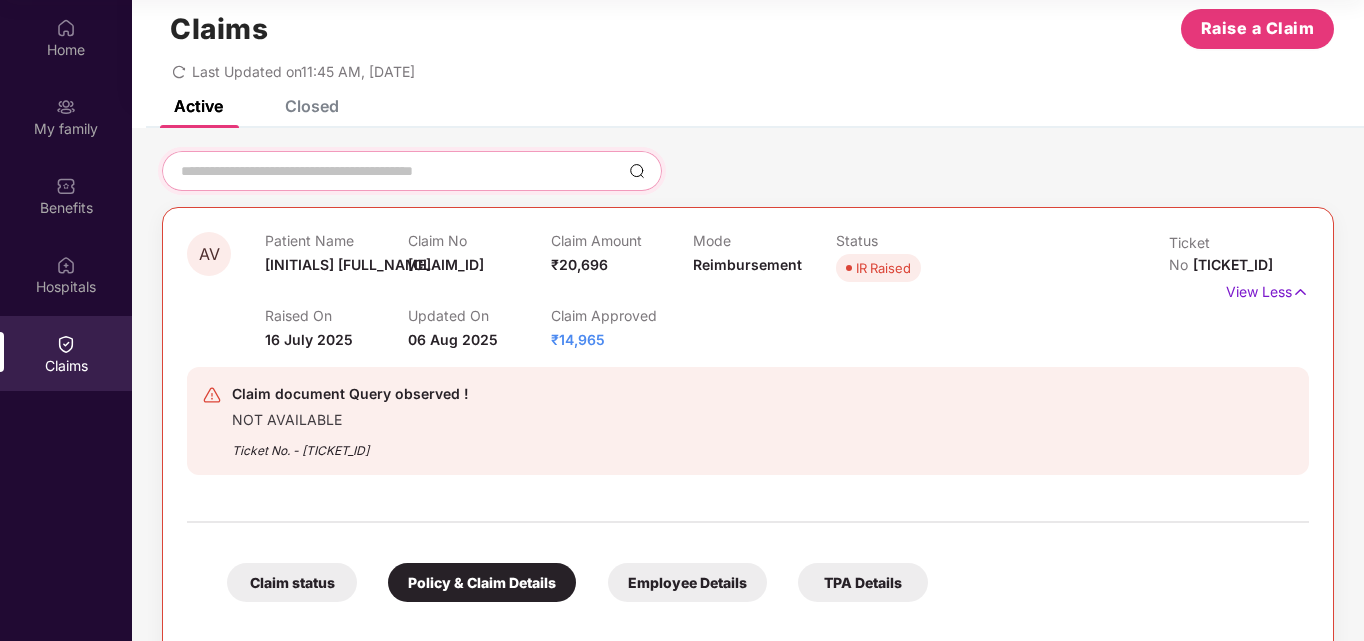 click at bounding box center (400, 171) 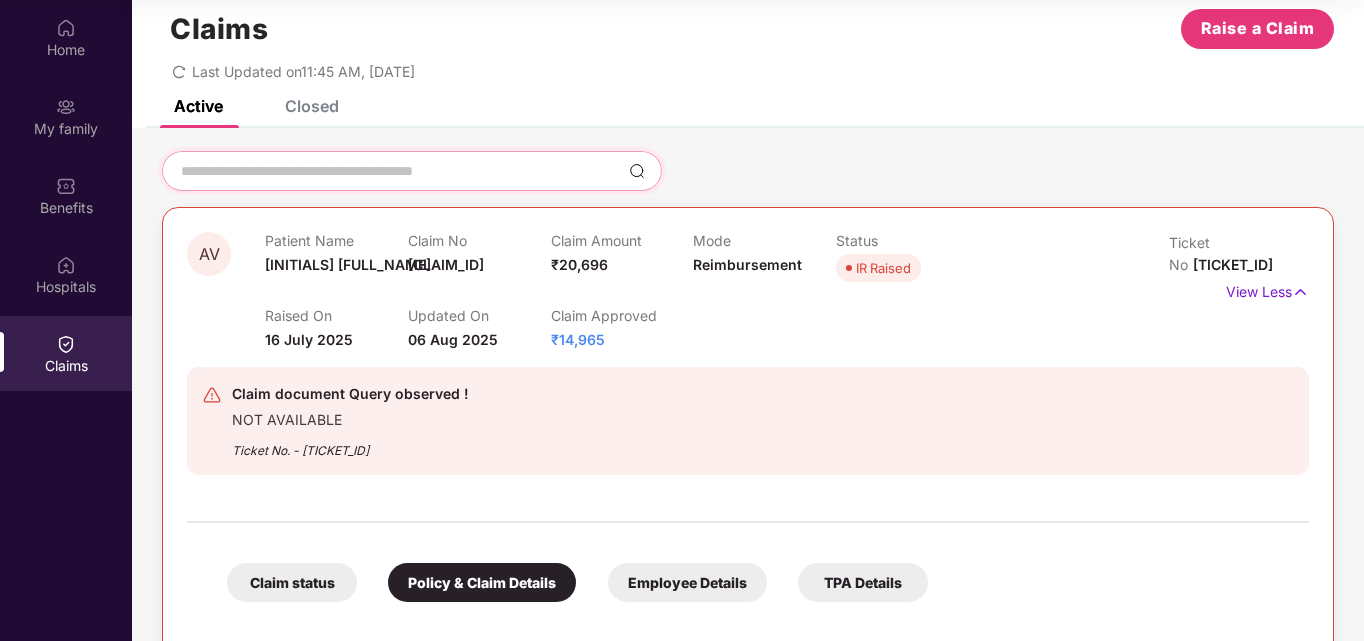 type on "*" 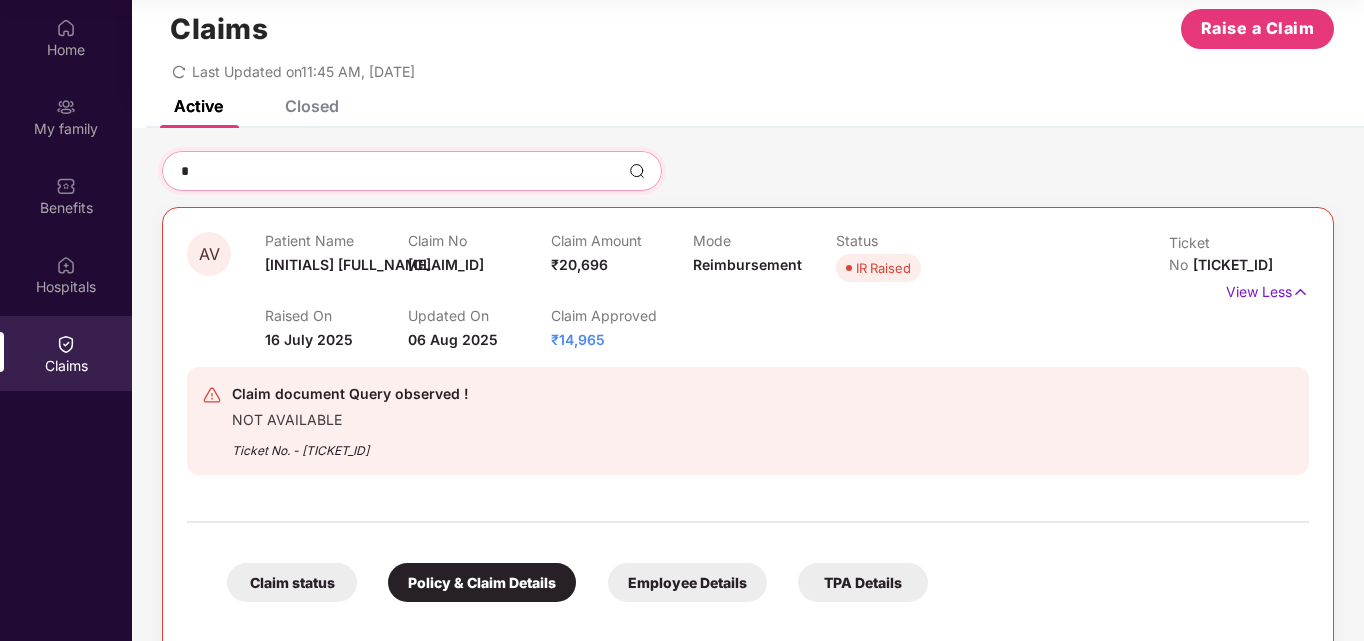 type 